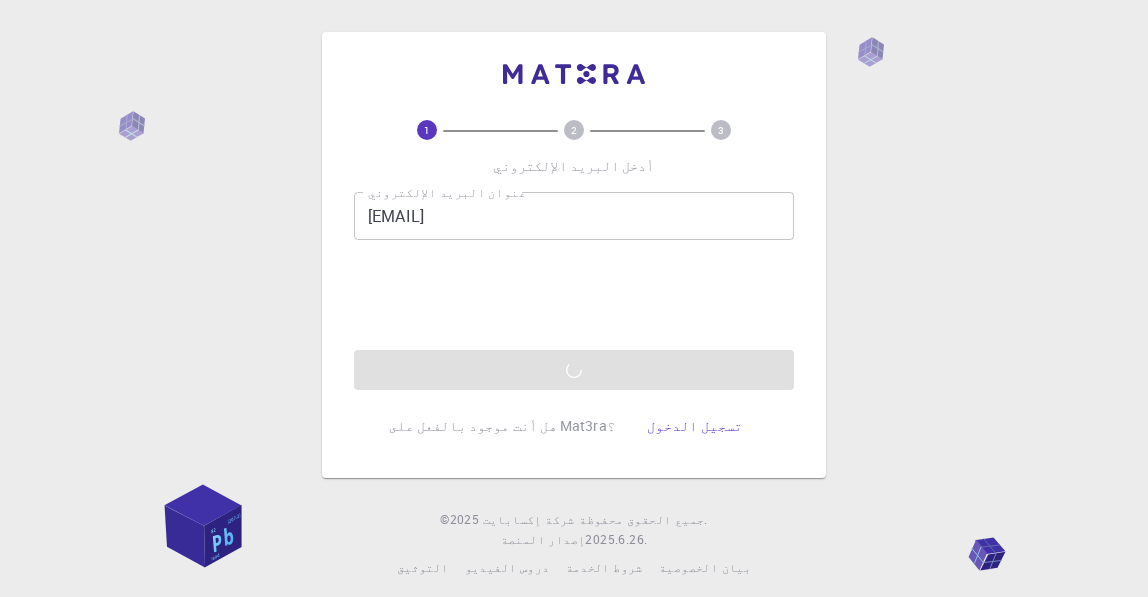 scroll, scrollTop: 0, scrollLeft: 0, axis: both 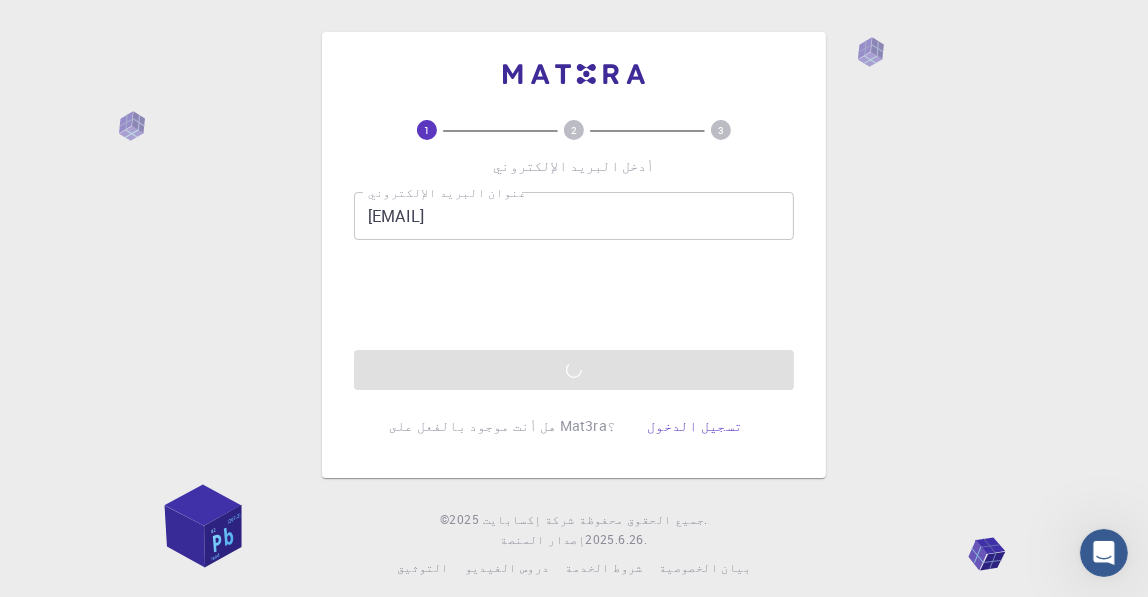 click on "عنوان البريد الإلكتروني [EMAIL] عنوان البريد الإلكتروني إرسال رمز التحقق" at bounding box center (574, 291) 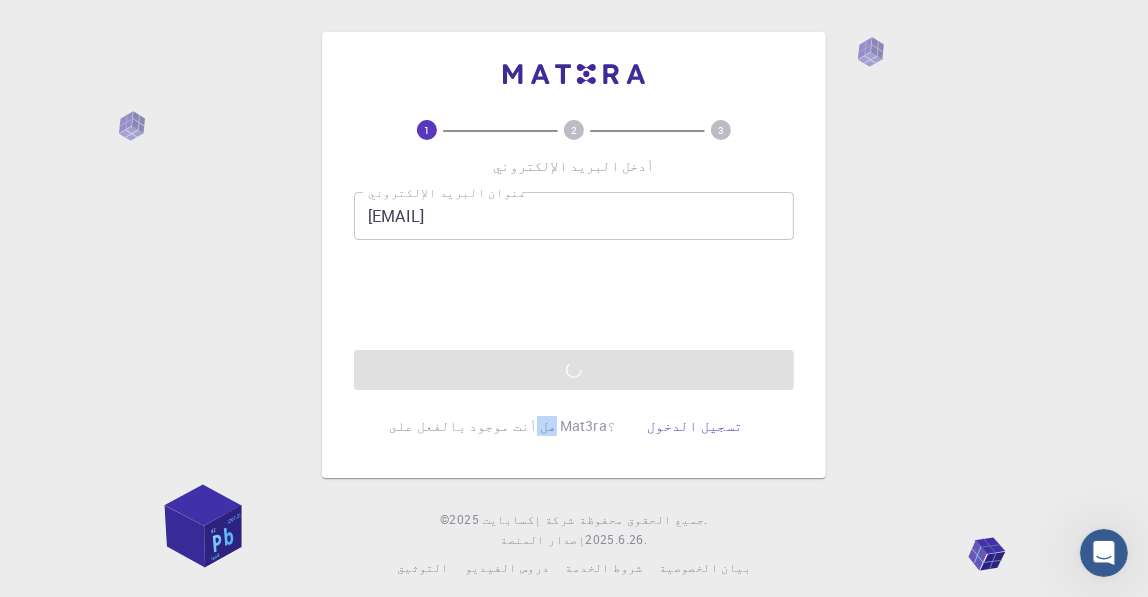 click on "عنوان البريد الإلكتروني [EMAIL] عنوان البريد الإلكتروني إرسال رمز التحقق" at bounding box center (574, 291) 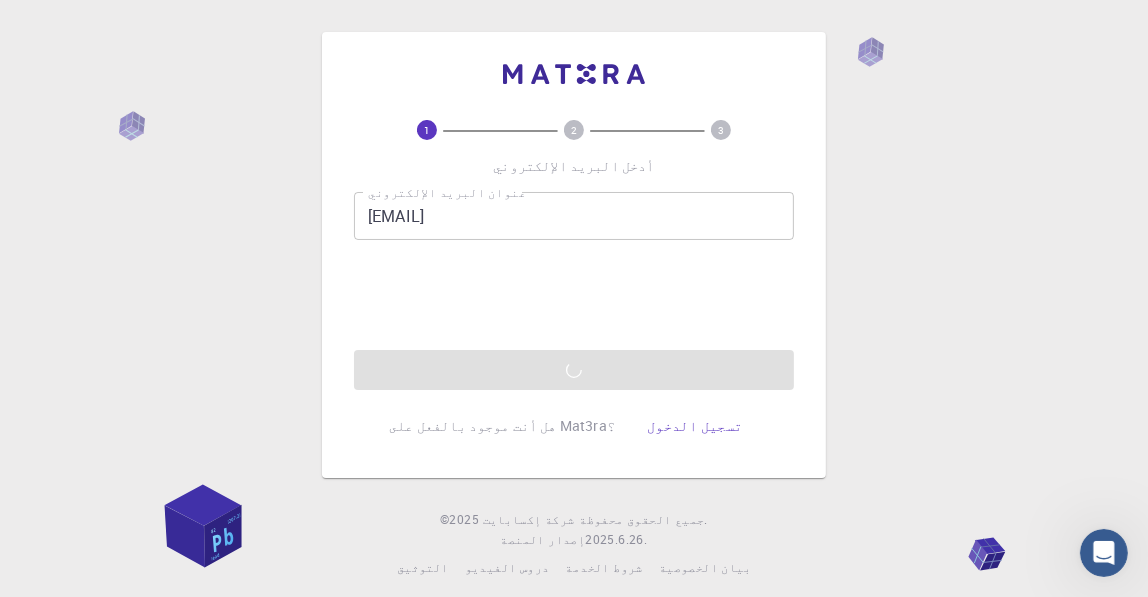 click on "عنوان البريد الإلكتروني [EMAIL] عنوان البريد الإلكتروني إرسال رمز التحقق" at bounding box center (574, 291) 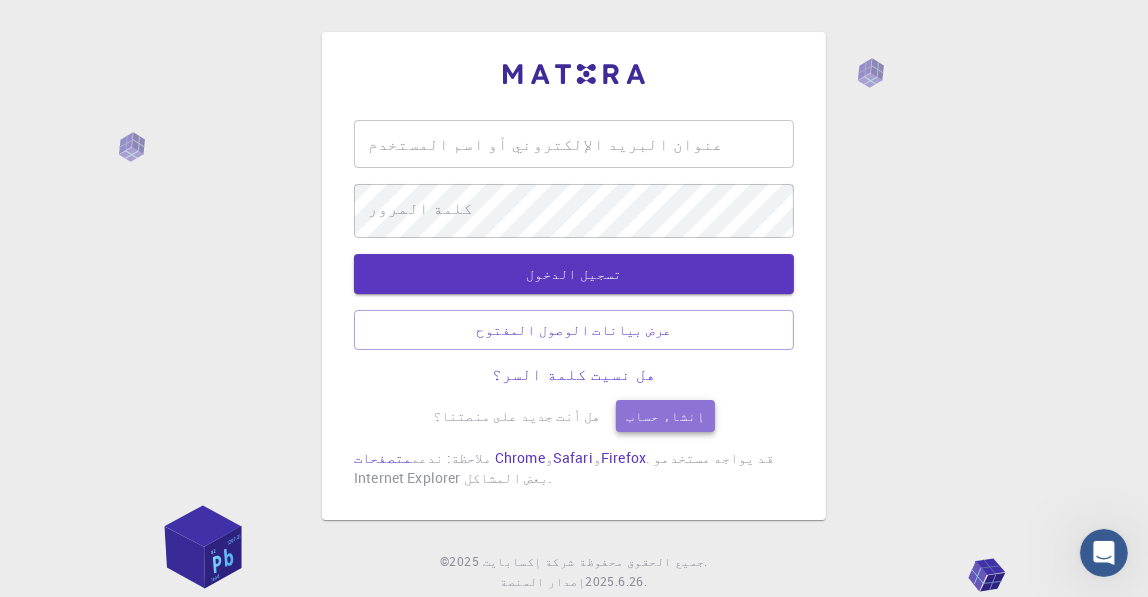 click on "إنشاء حساب" at bounding box center [665, 416] 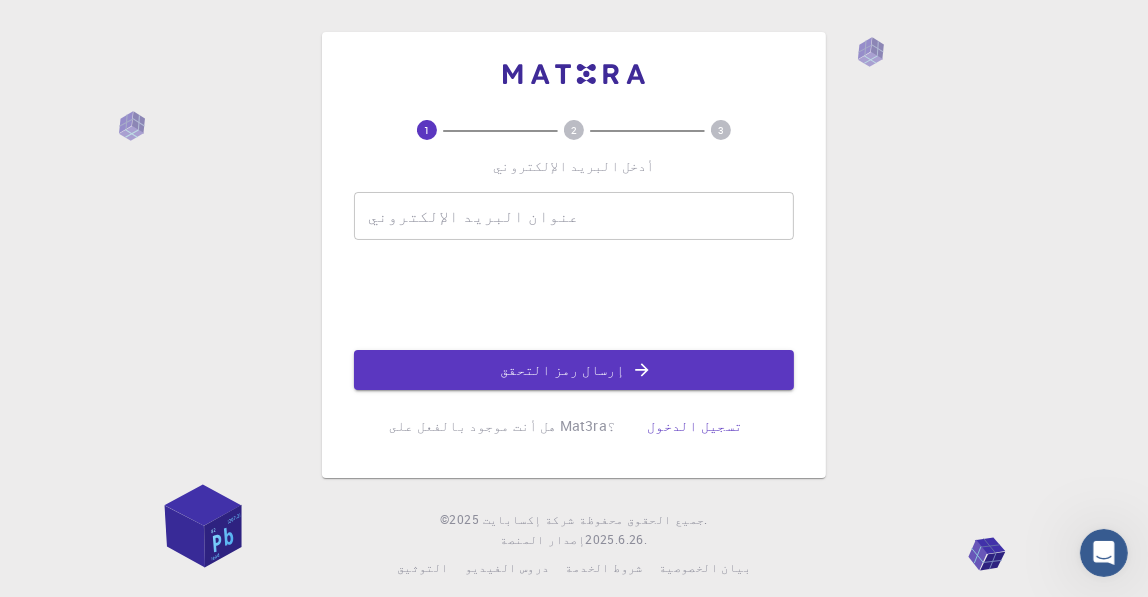 click on "عنوان البريد الإلكتروني عنوان البريد الإلكتروني" at bounding box center [574, 216] 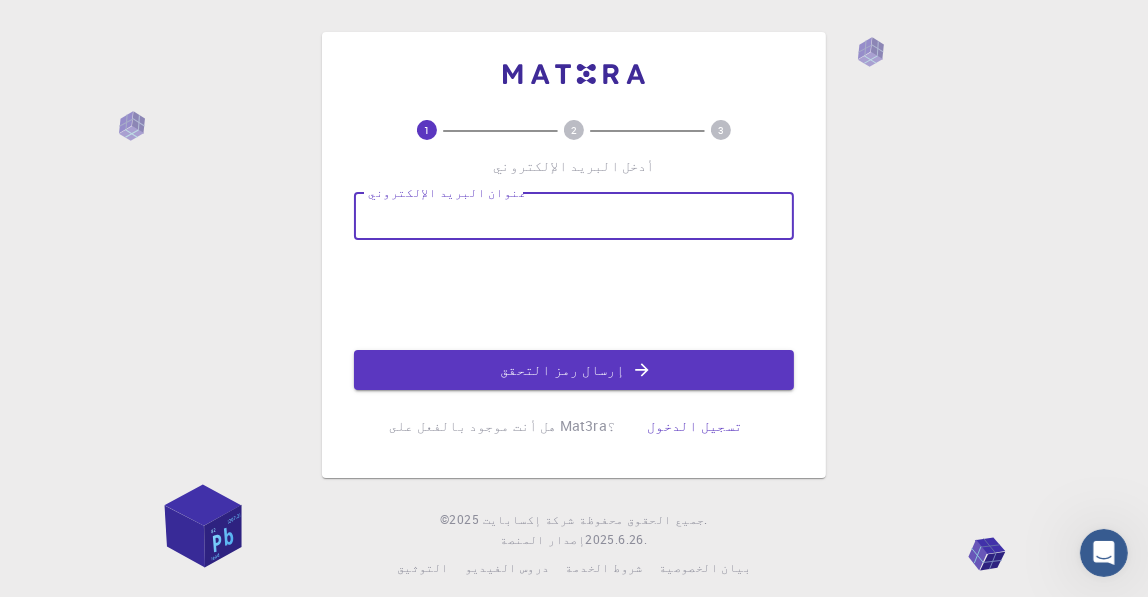 type on "jassim.dadosh880@[EXAMPLE.COM]" 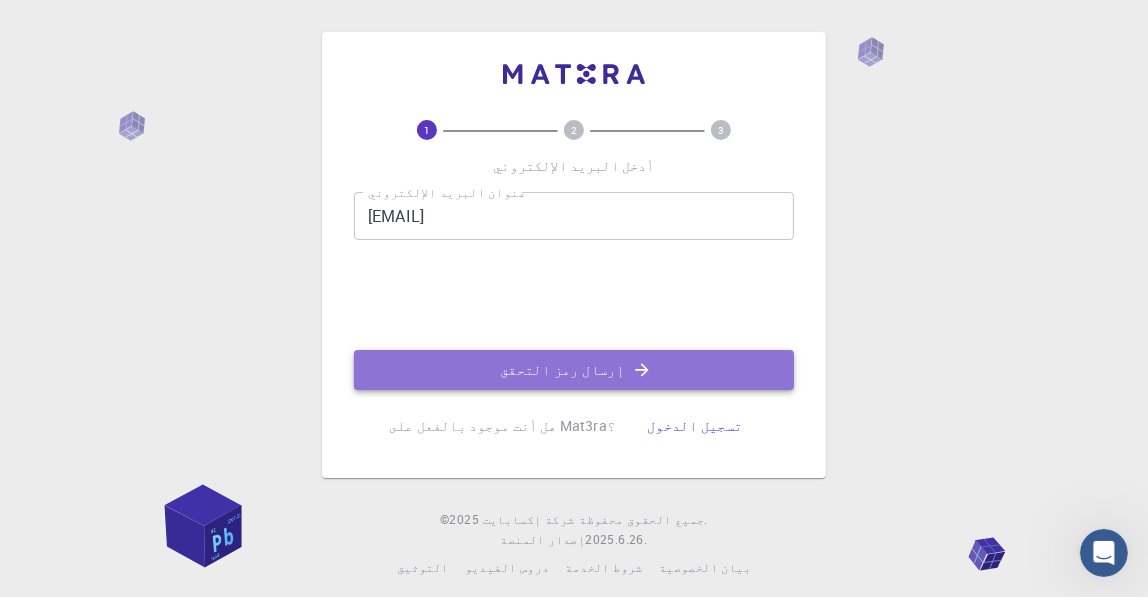 click on "إرسال رمز التحقق" at bounding box center [562, 369] 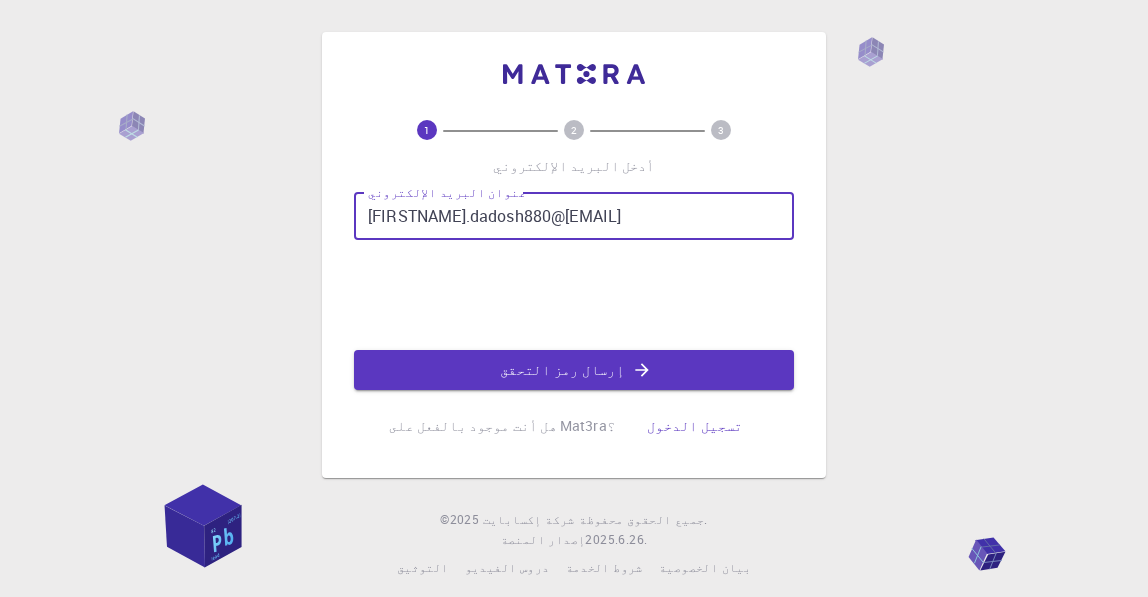 scroll, scrollTop: 0, scrollLeft: 0, axis: both 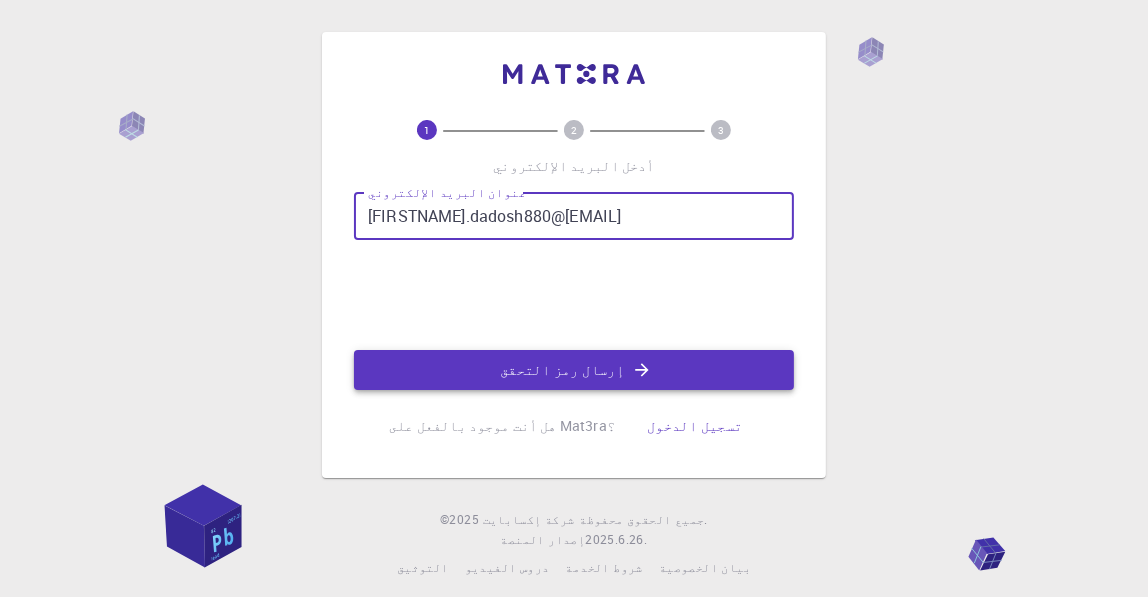 click on "إرسال رمز التحقق" at bounding box center (562, 369) 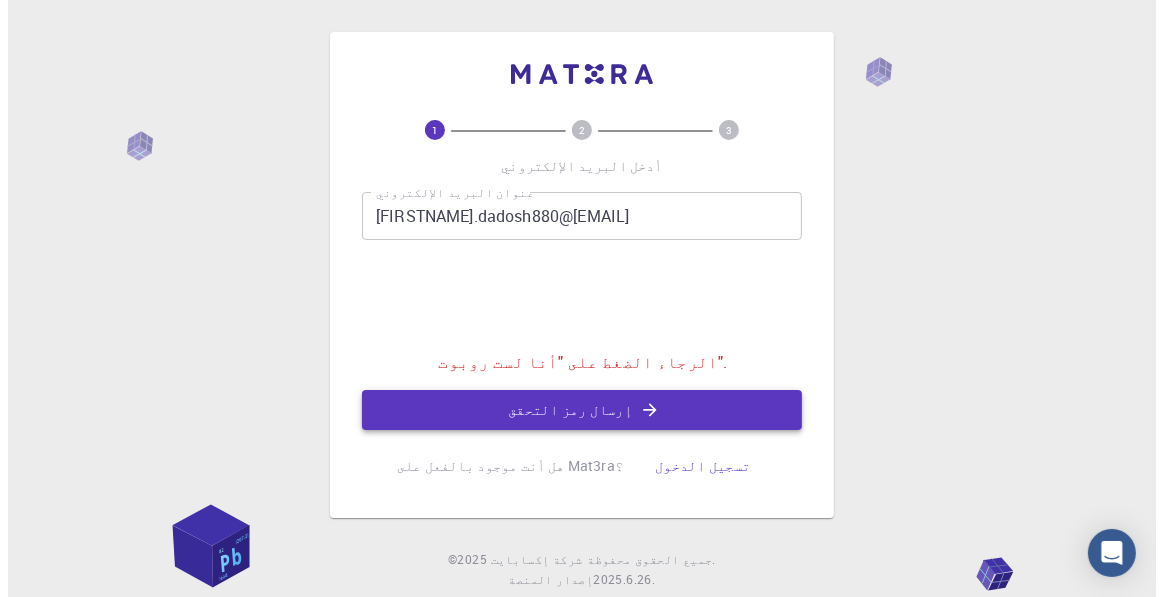 scroll, scrollTop: 0, scrollLeft: 0, axis: both 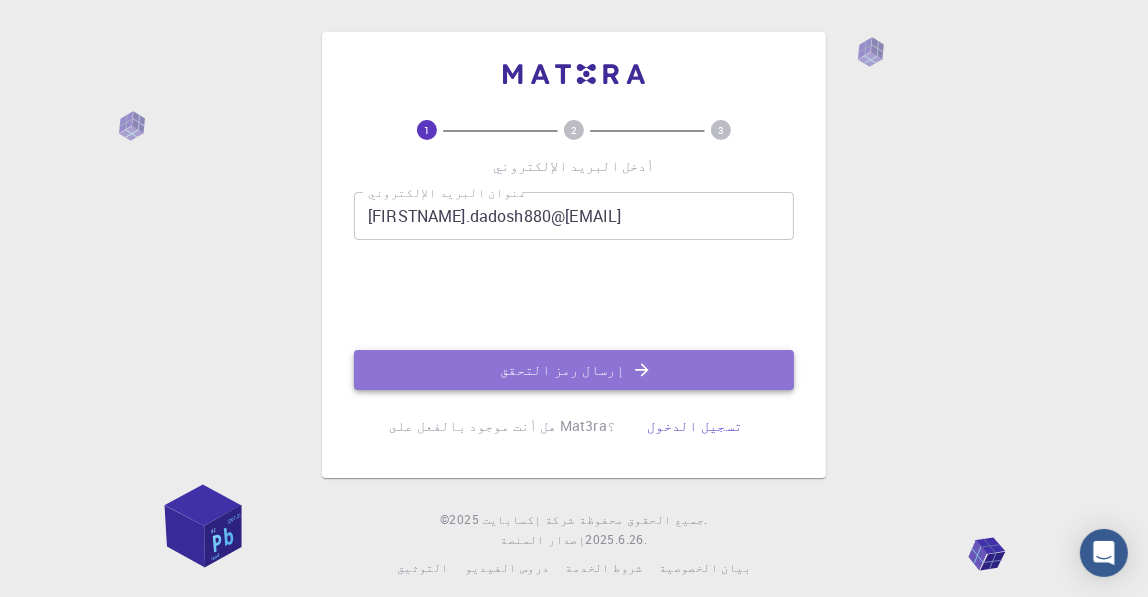 click on "إرسال رمز التحقق" at bounding box center [562, 369] 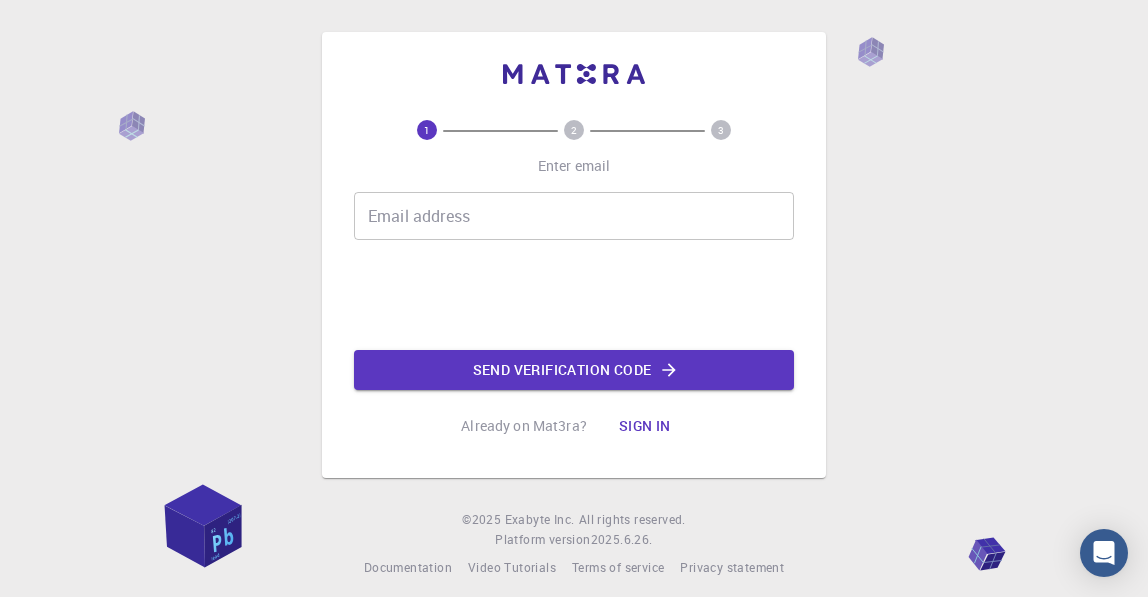 scroll, scrollTop: 0, scrollLeft: 0, axis: both 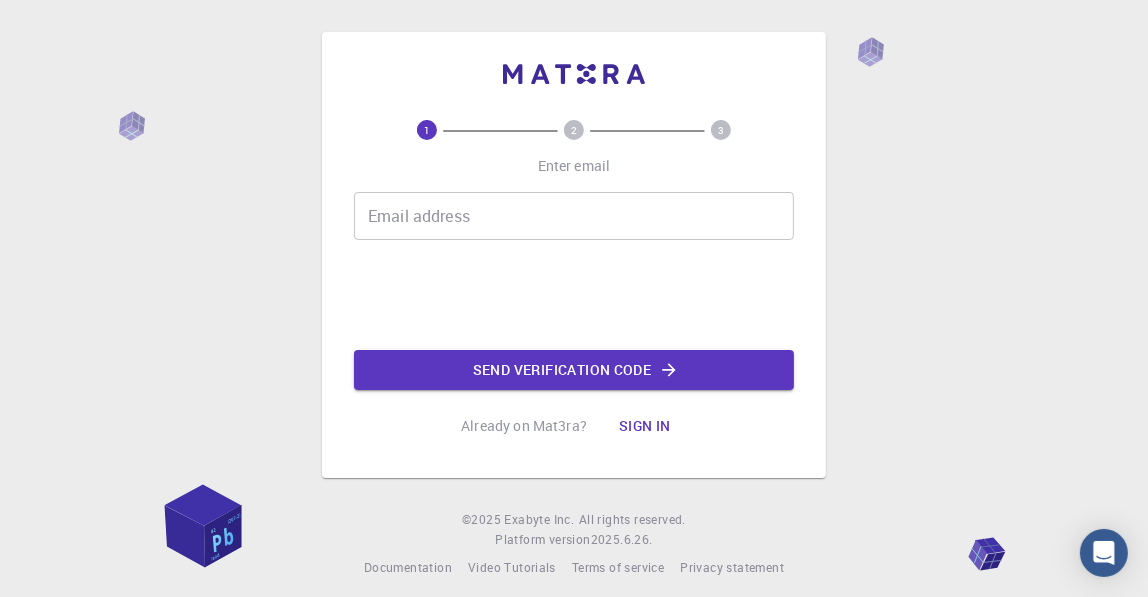 click on "Email address Email address" at bounding box center [574, 216] 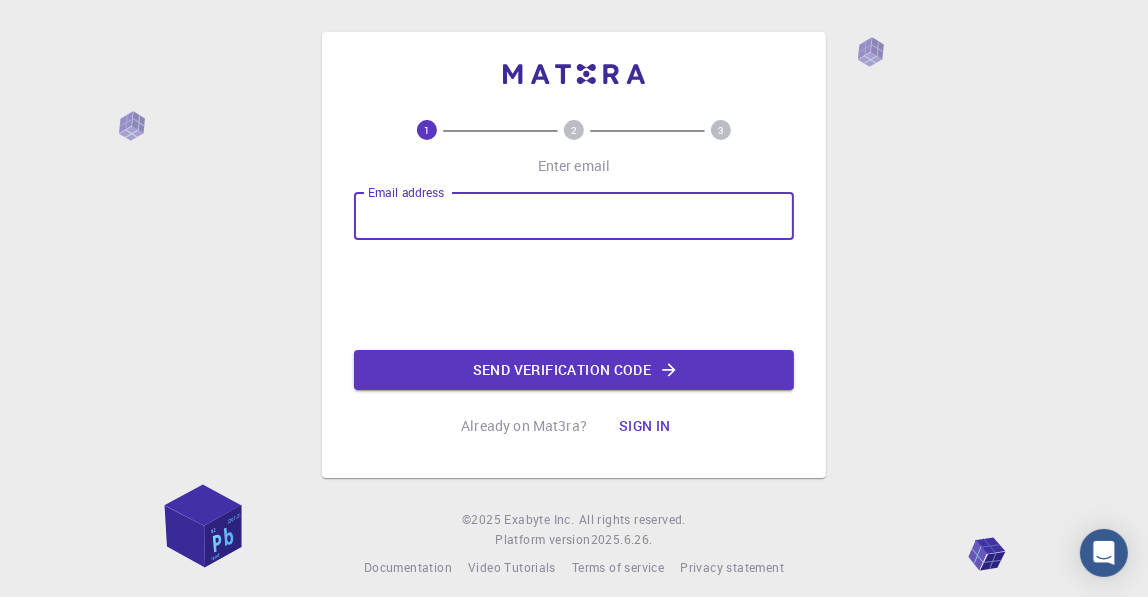 scroll, scrollTop: 0, scrollLeft: 0, axis: both 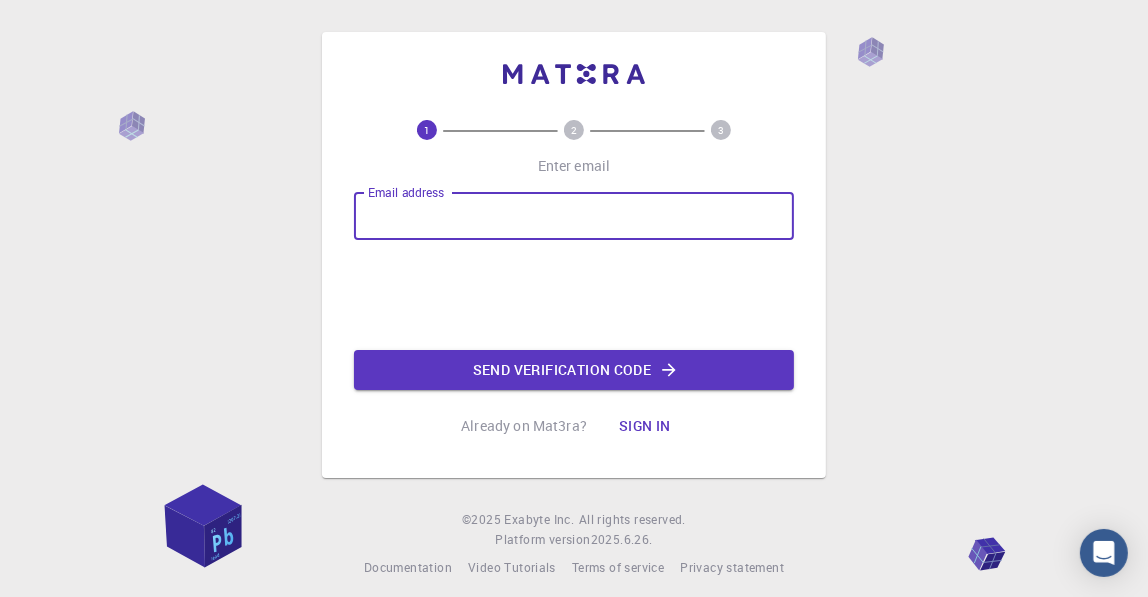 type on "pgs.jassim.dadosh@uobasrah.edu.iq" 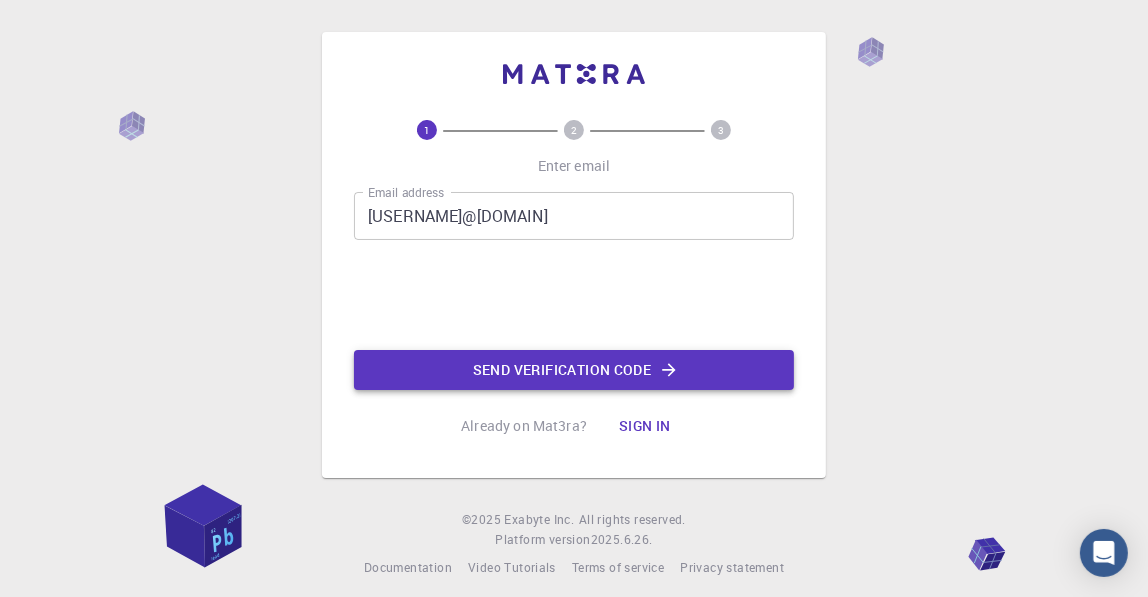 click on "Send verification code" 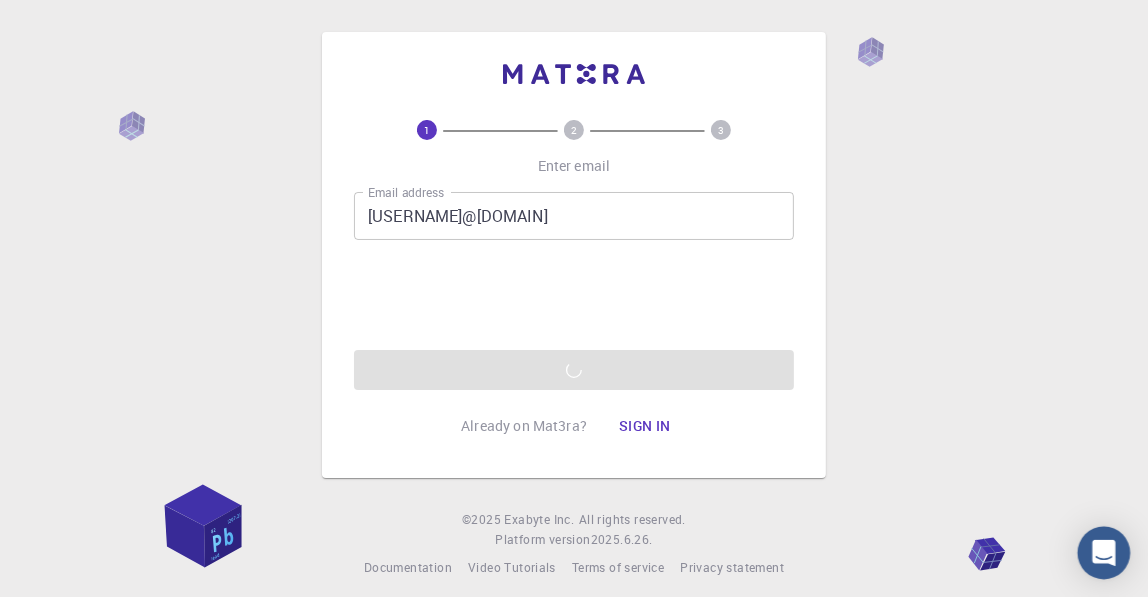 click 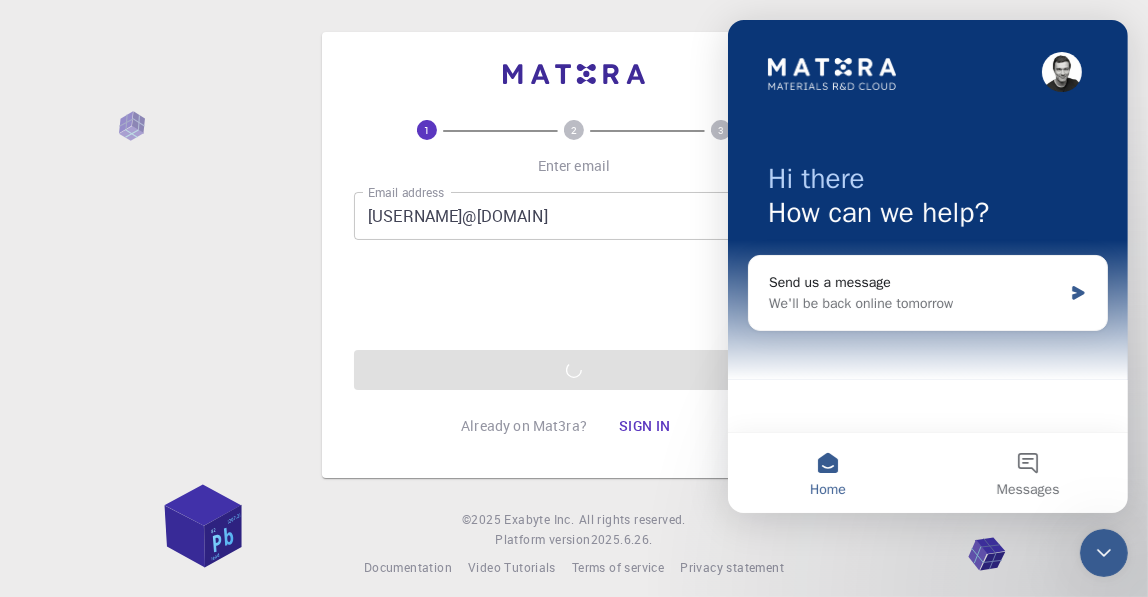 scroll, scrollTop: 0, scrollLeft: 0, axis: both 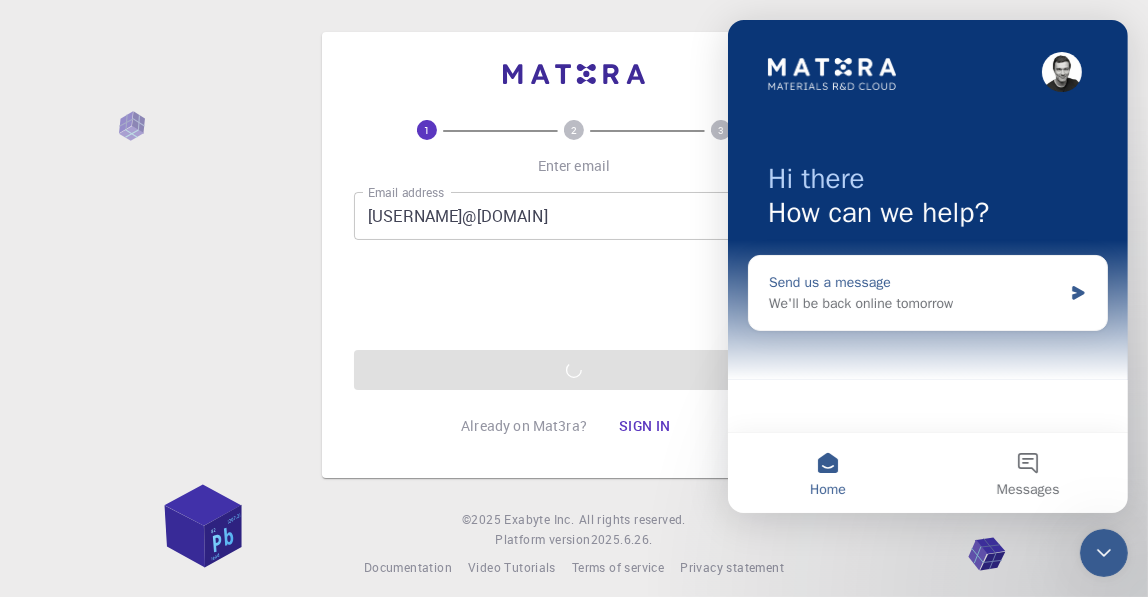 click 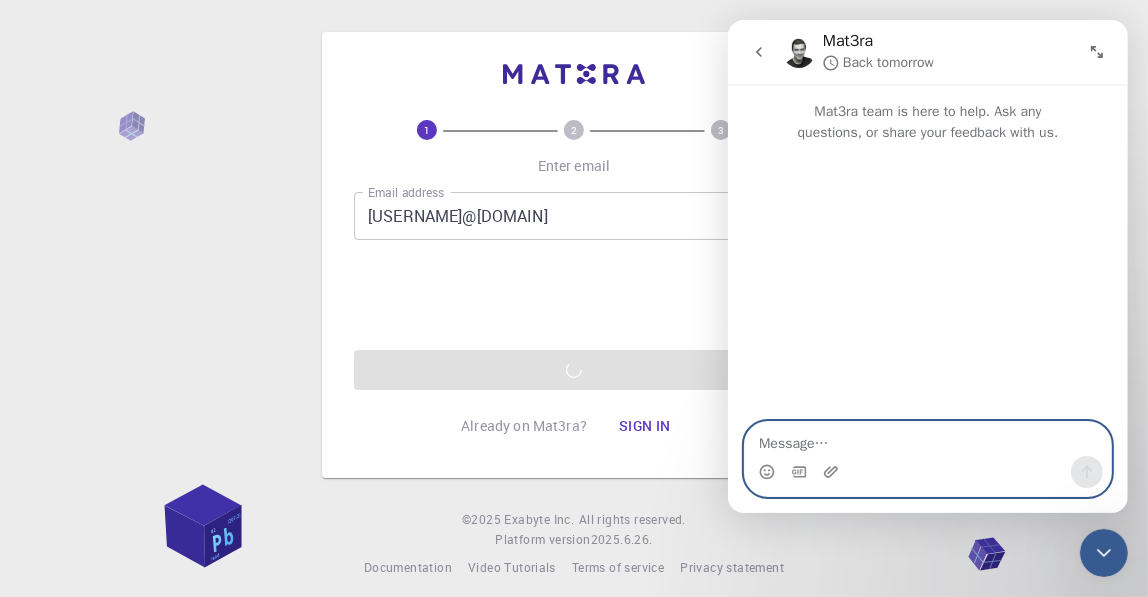 click at bounding box center (927, 439) 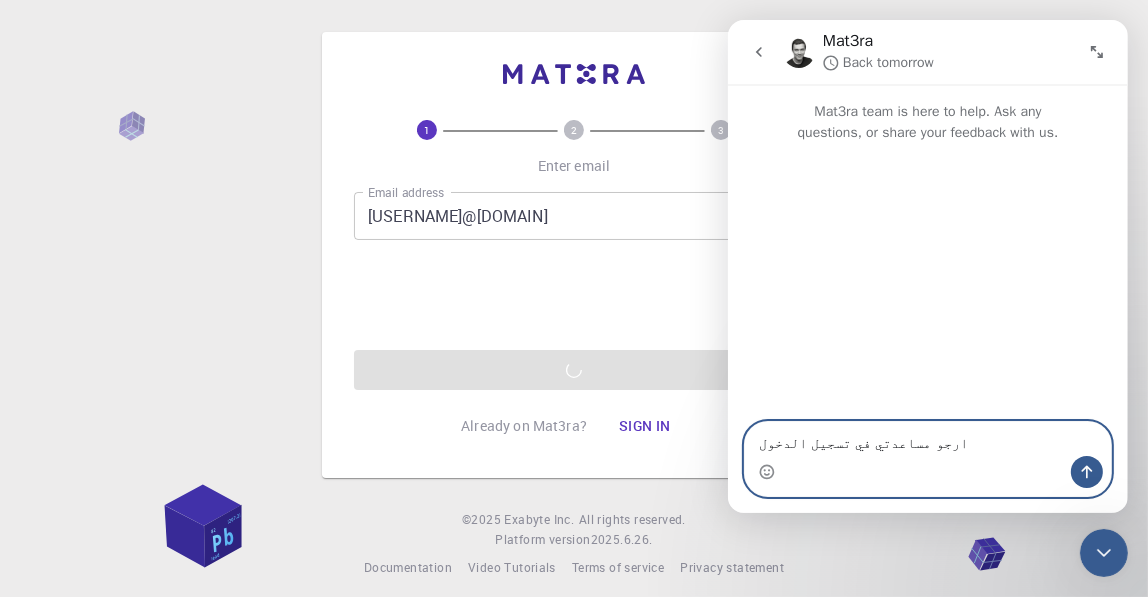 type on "ارجو مساعدتي في تسجيل الدخول" 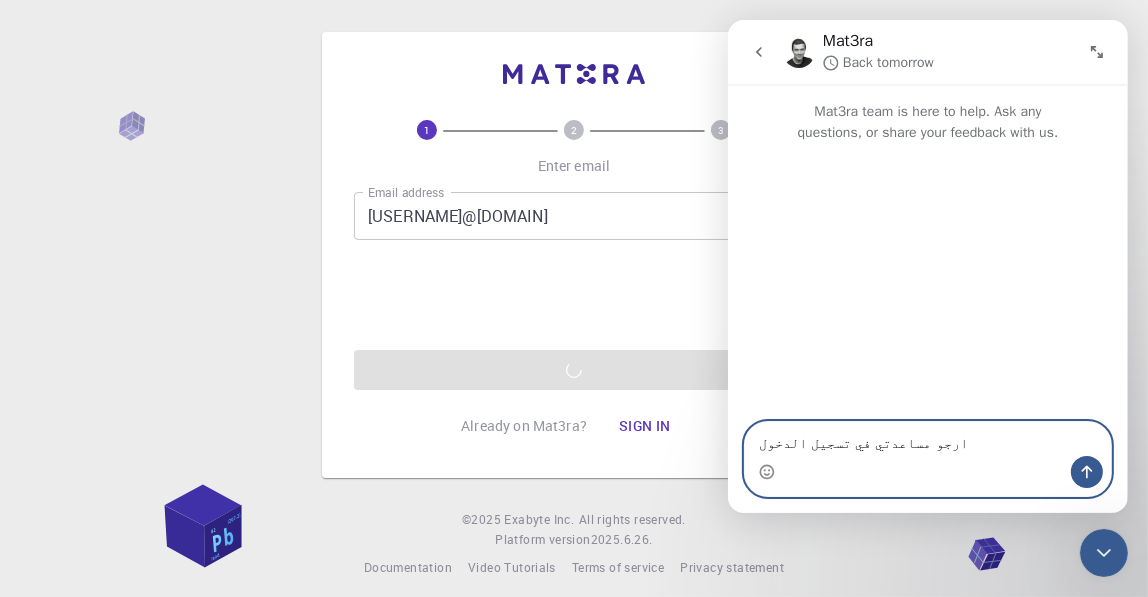 click on "ارجو مساعدتي في تسجيل الدخول" at bounding box center (927, 439) 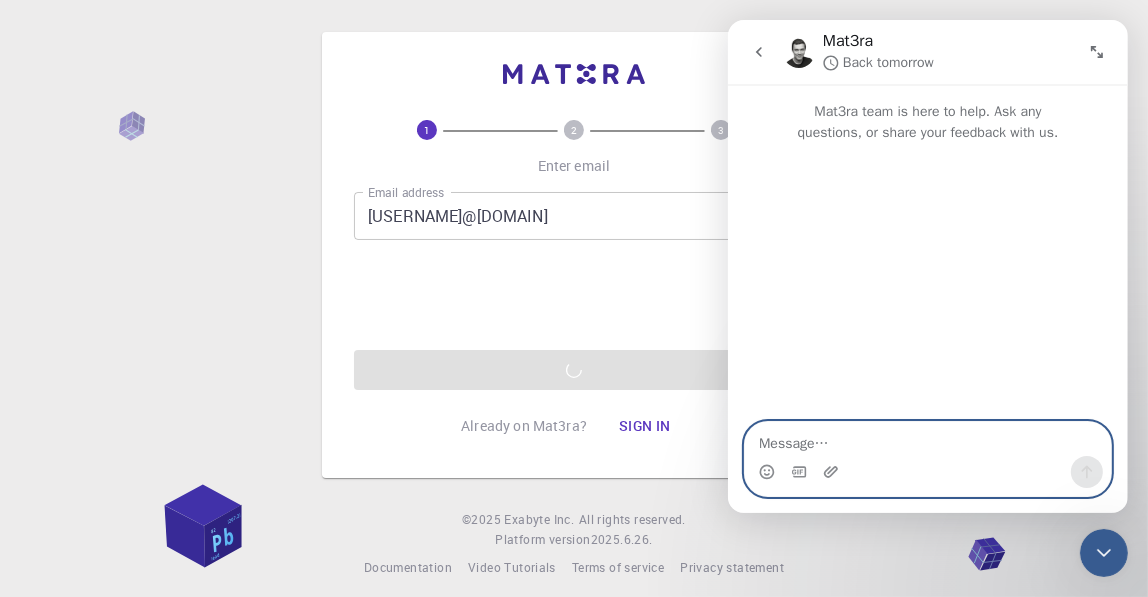 paste on "Please help me log in" 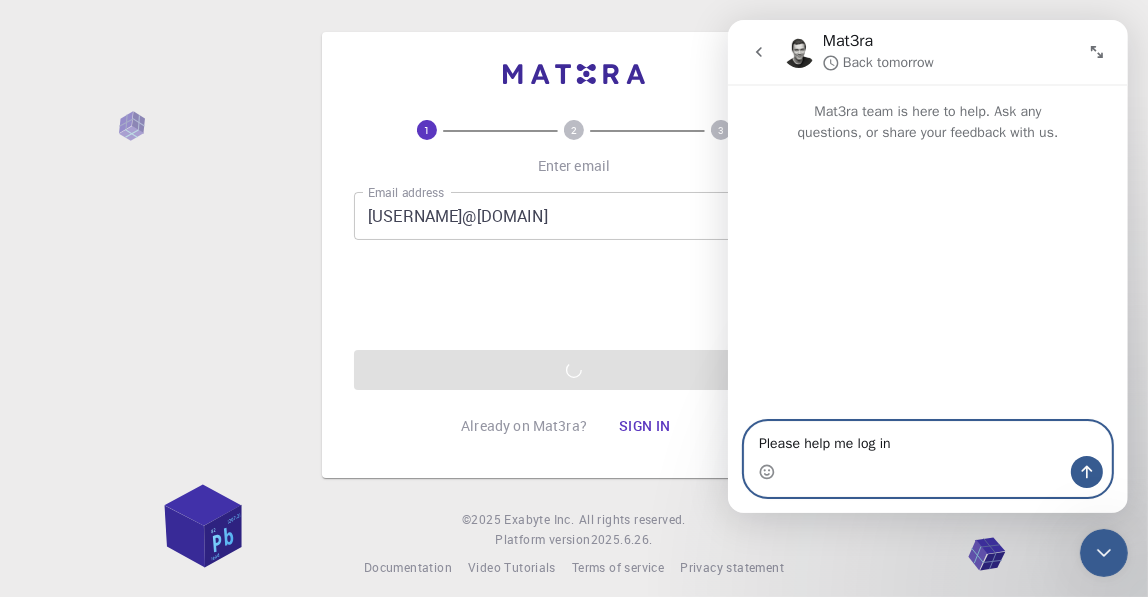 type on "Please help me log in" 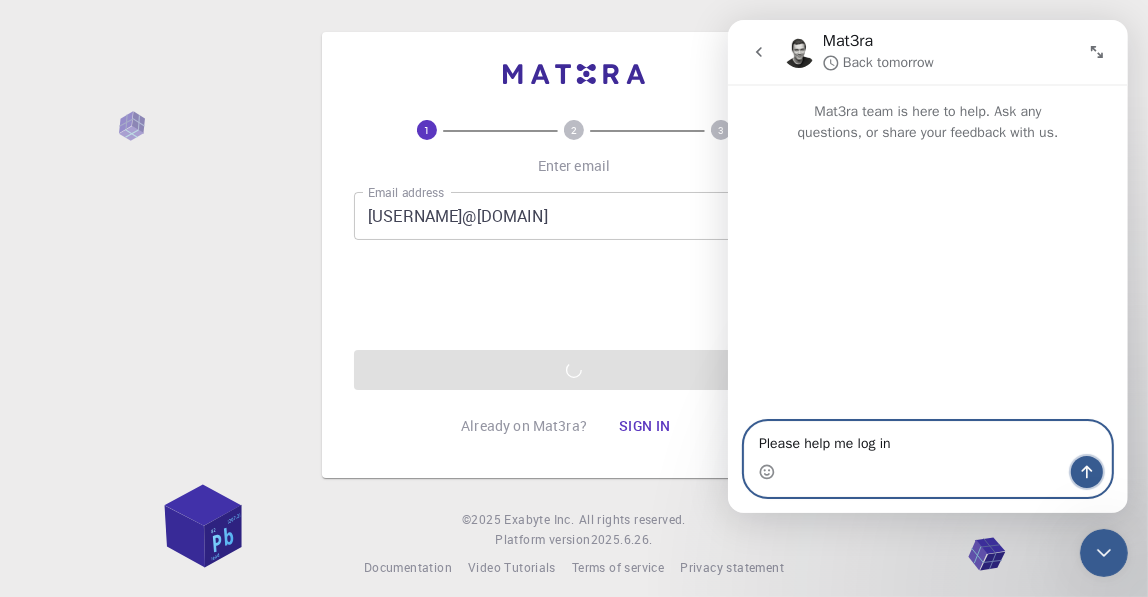click 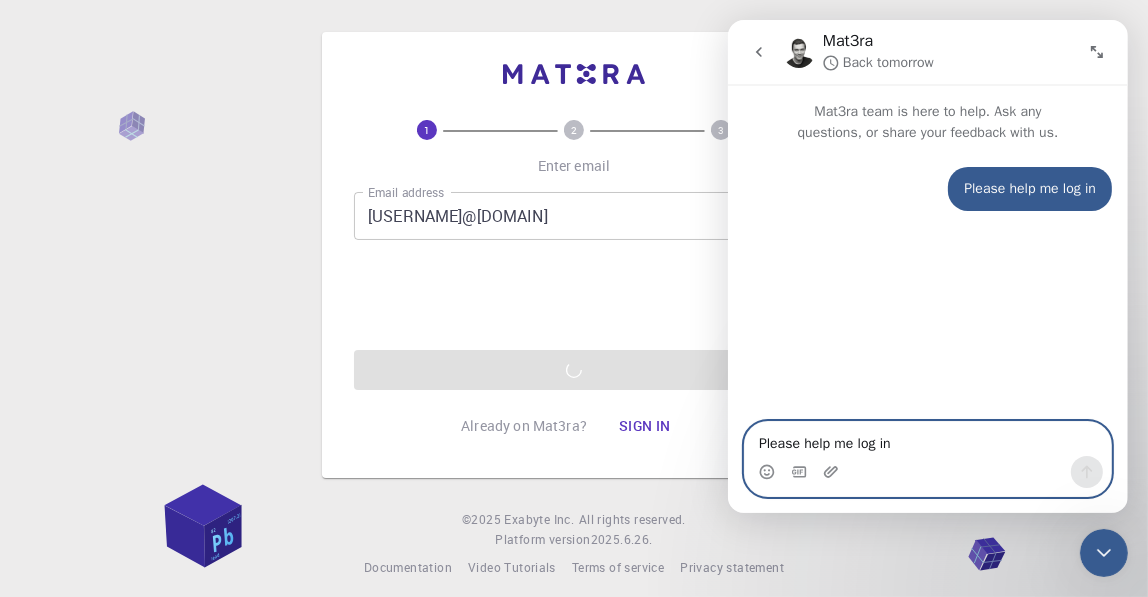 type 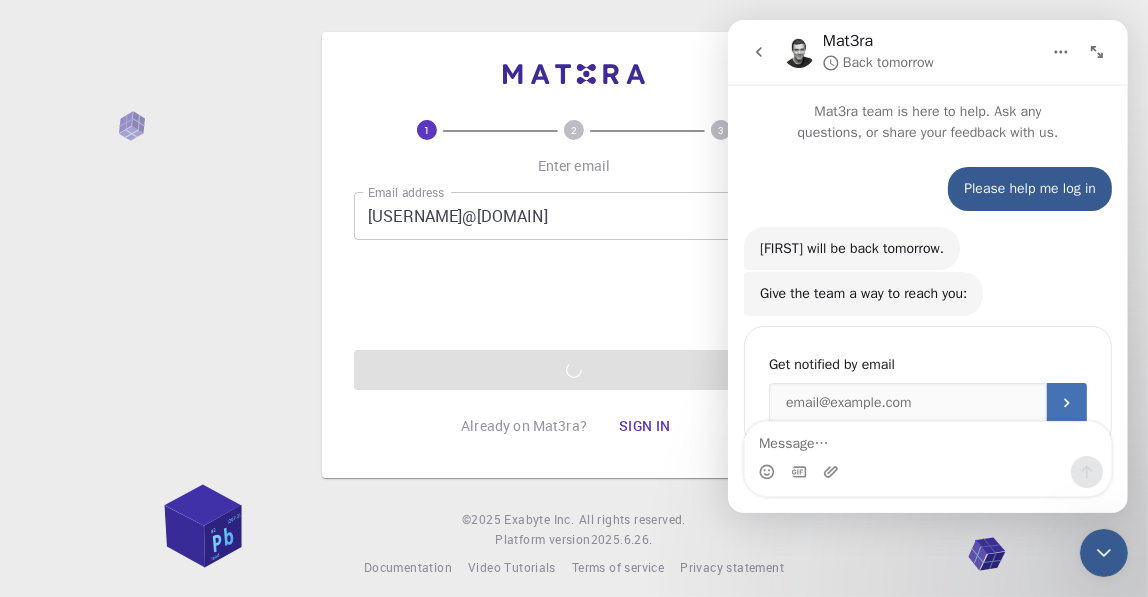 scroll, scrollTop: 110, scrollLeft: 0, axis: vertical 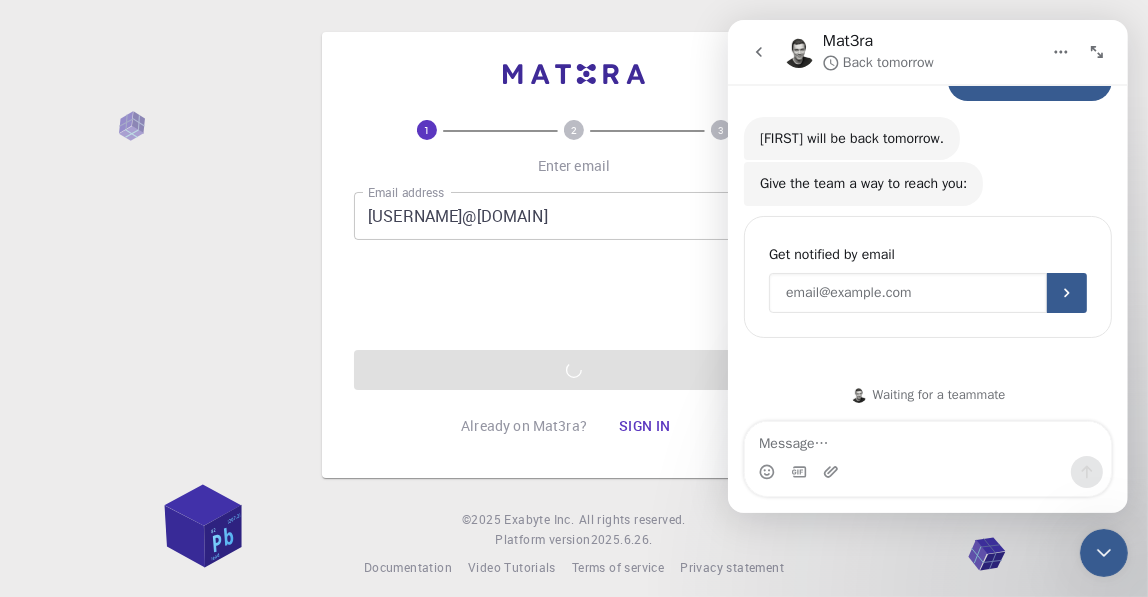 click at bounding box center (907, 293) 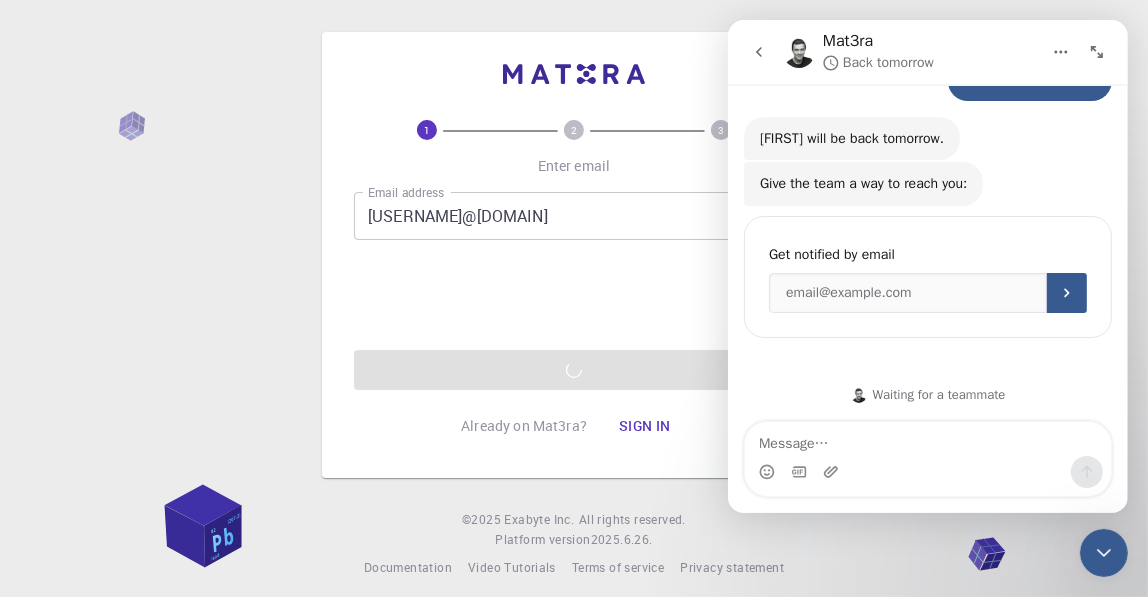 click on "Give the team a way to reach you: Matt Erran    •   Just now" at bounding box center [927, 185] 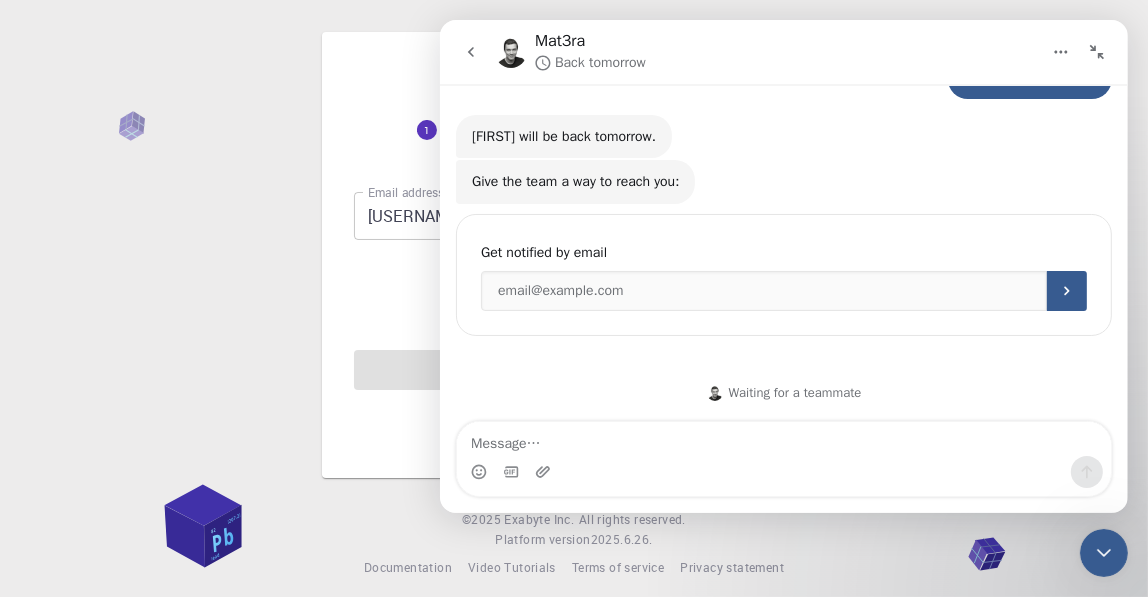 scroll, scrollTop: 89, scrollLeft: 0, axis: vertical 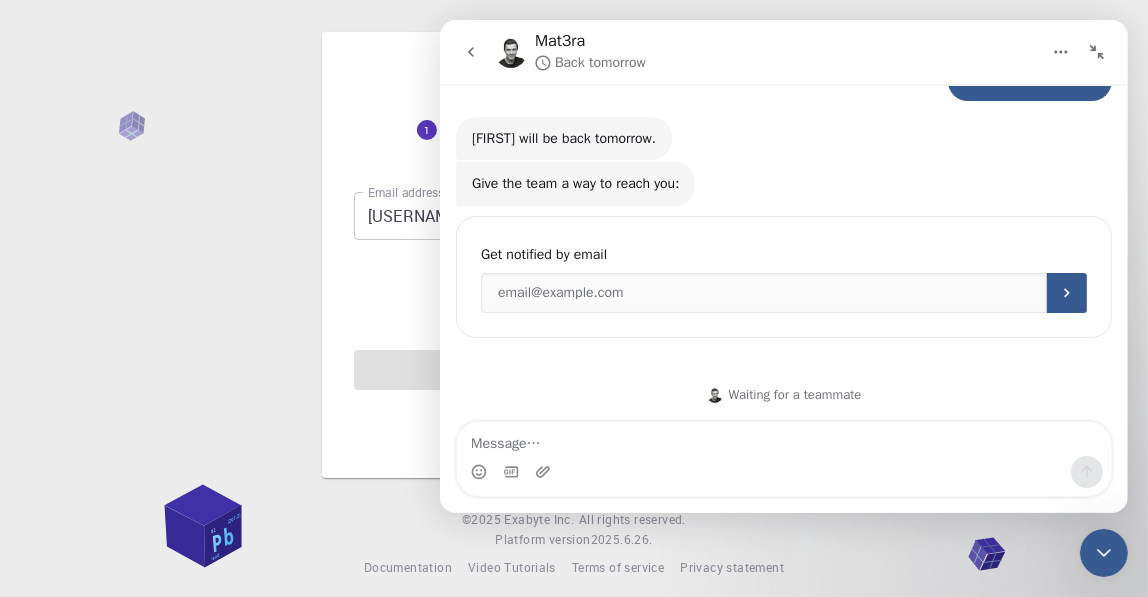 click 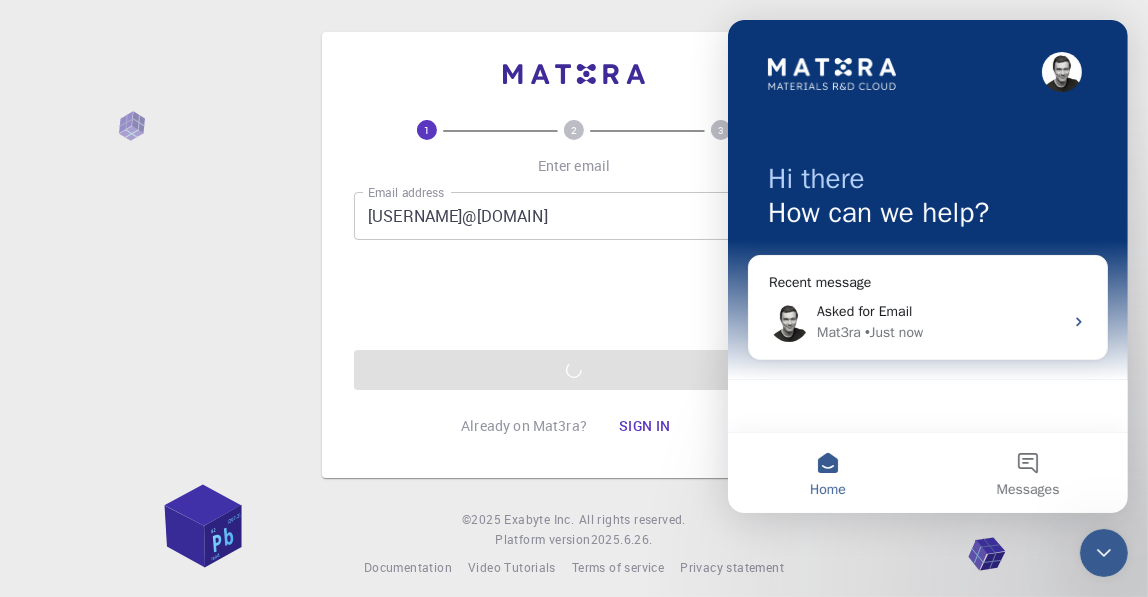 scroll, scrollTop: 0, scrollLeft: 0, axis: both 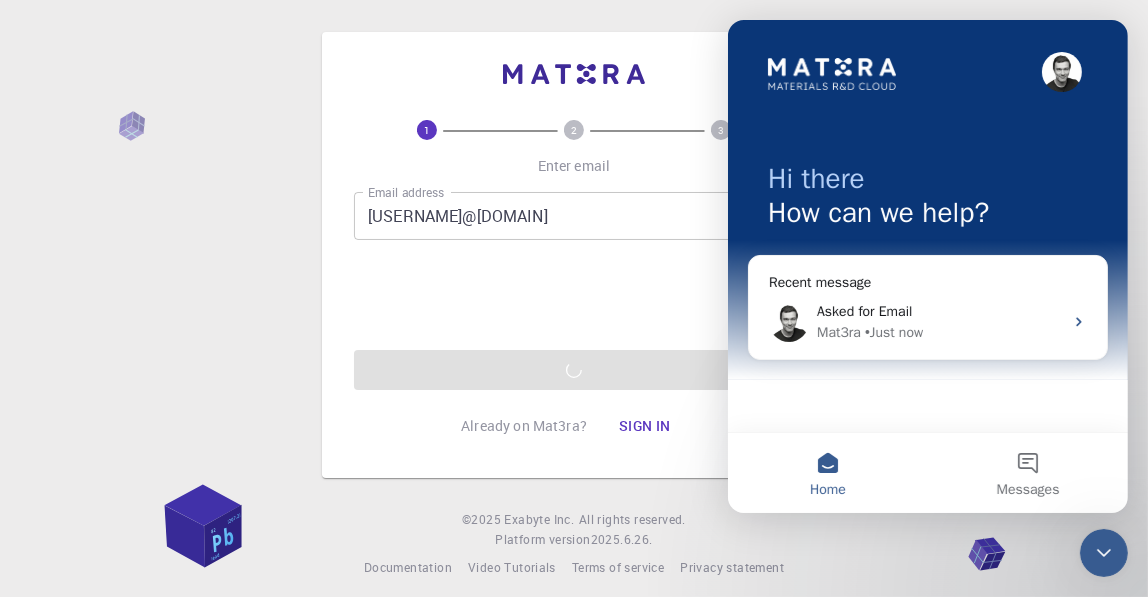 click 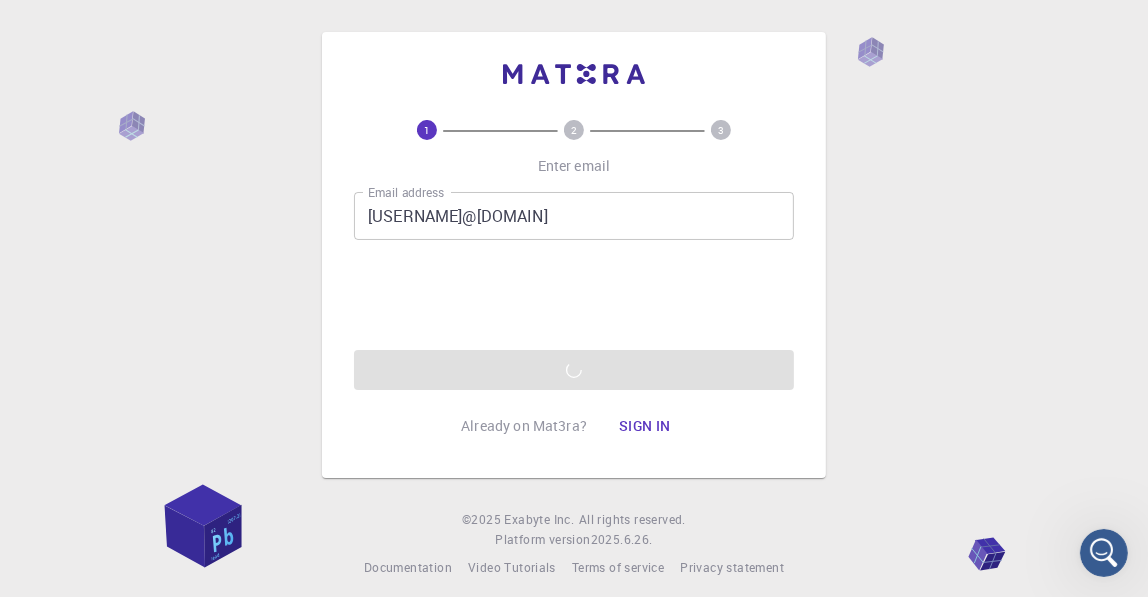 scroll, scrollTop: 0, scrollLeft: 0, axis: both 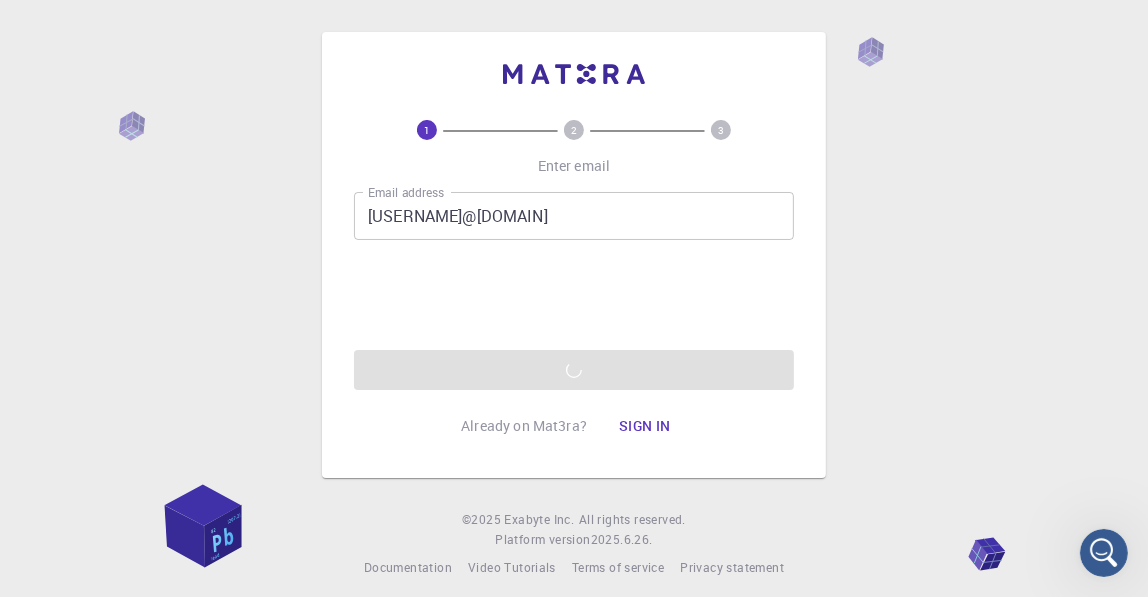 click on "pgs.jassim.dadosh@uobasrah.edu.iq" at bounding box center [574, 216] 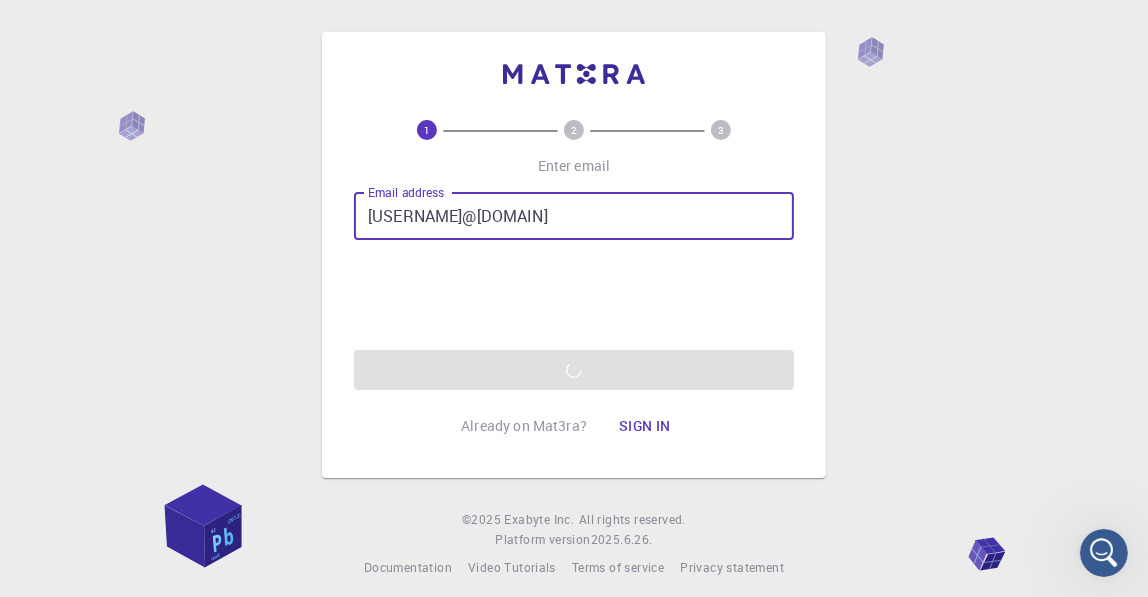 drag, startPoint x: 726, startPoint y: 231, endPoint x: 373, endPoint y: 215, distance: 353.36243 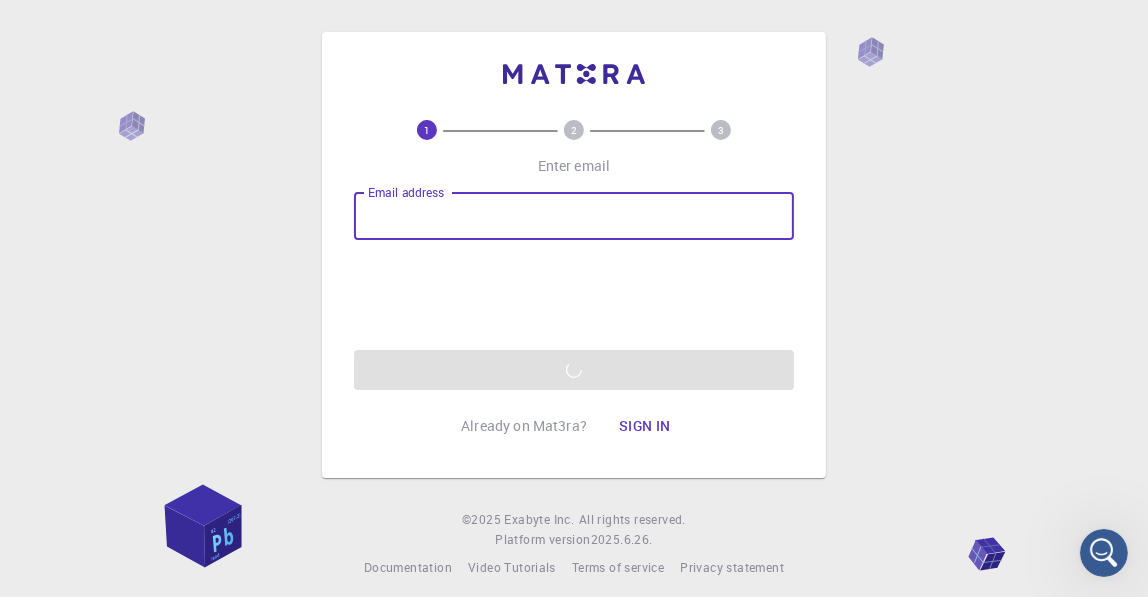 click on "Email address" at bounding box center (574, 216) 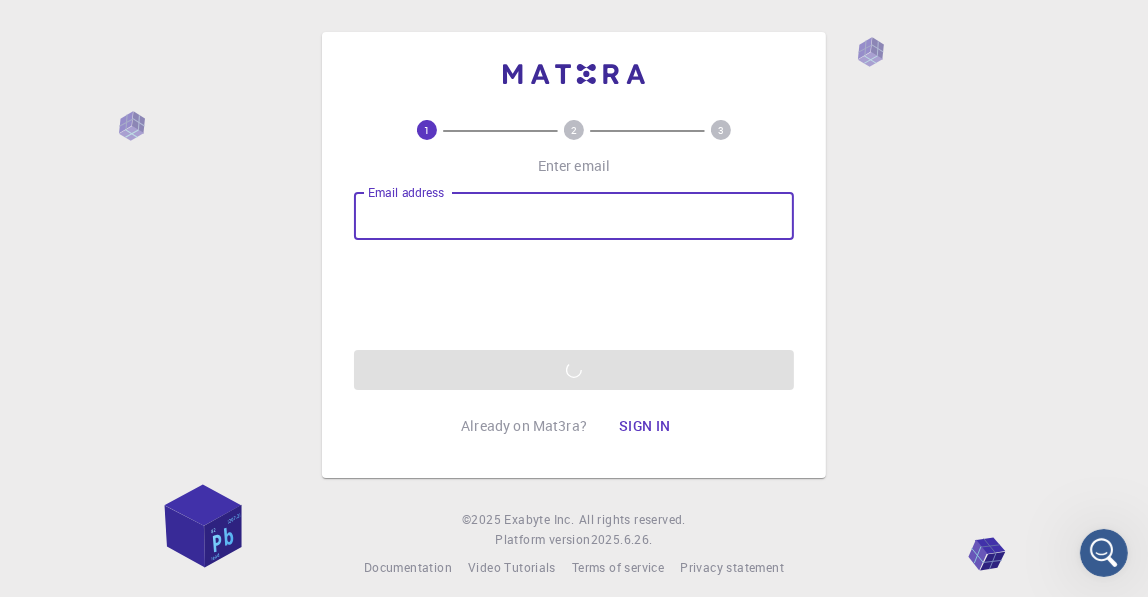 type on "jassim.dadosh880@[EXAMPLE.COM]" 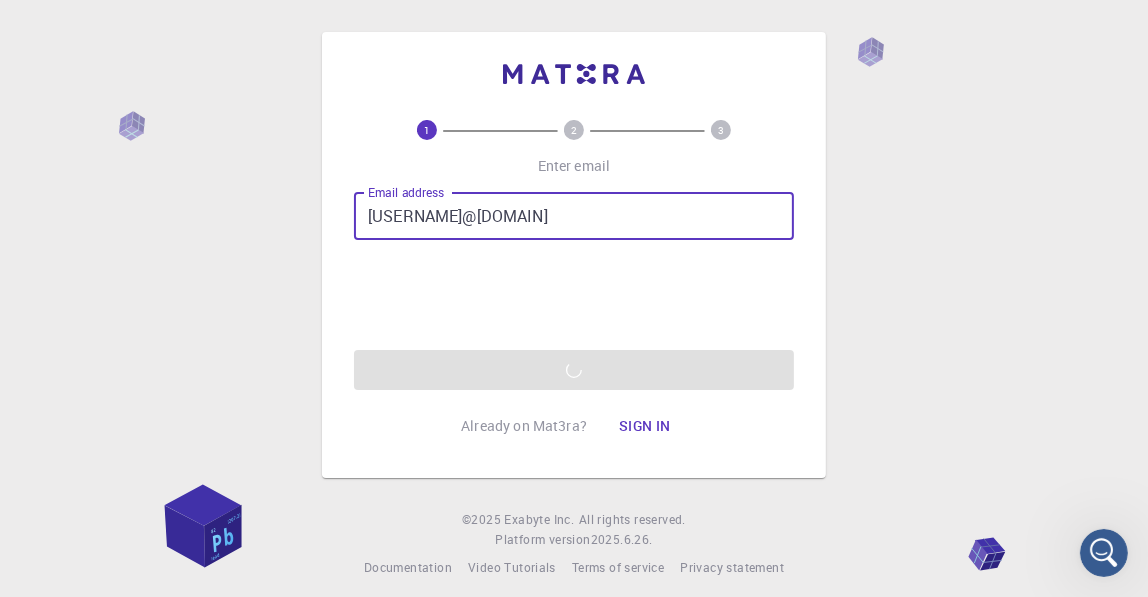 click on "jassim.dadosh880@[EXAMPLE.COM]" at bounding box center [574, 216] 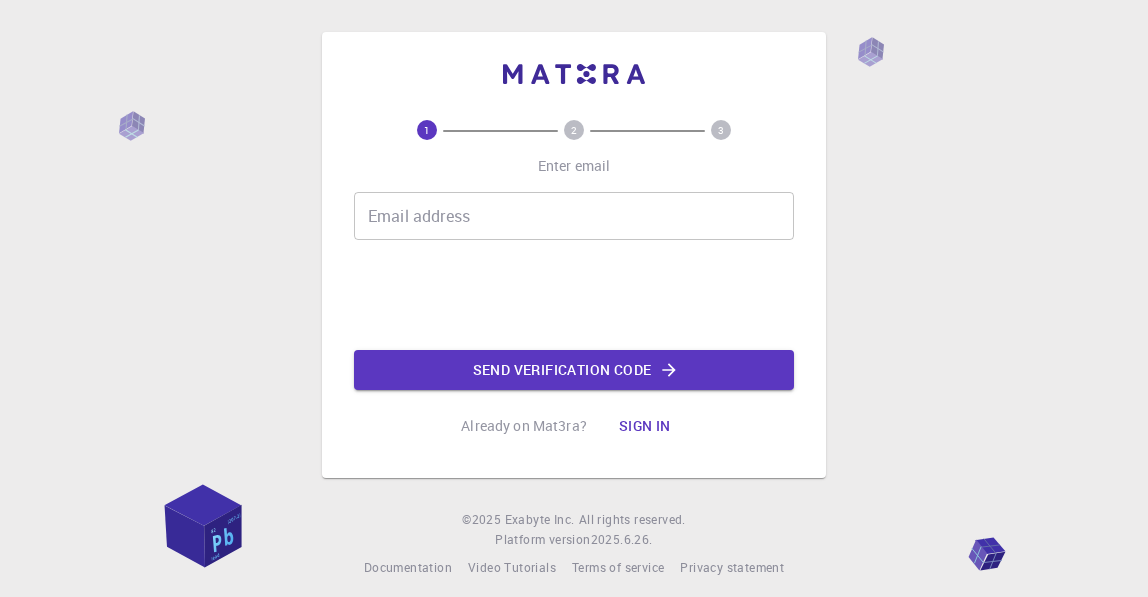 scroll, scrollTop: 0, scrollLeft: 0, axis: both 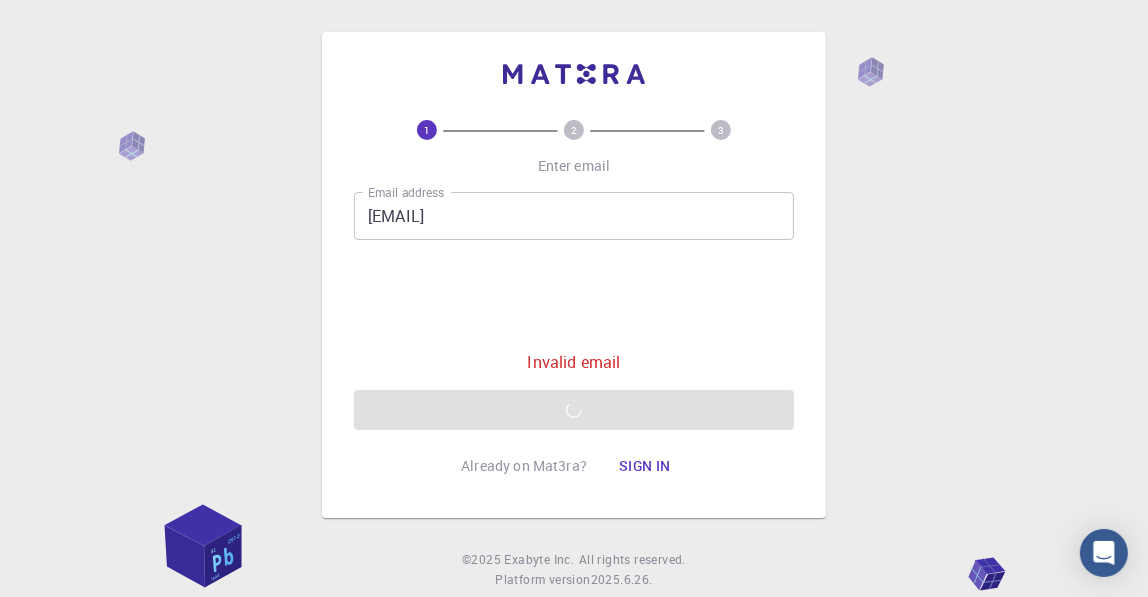 click on "Email address Jassim.dadosh880@gmail.com Email address Invalid email Send verification code" at bounding box center [574, 311] 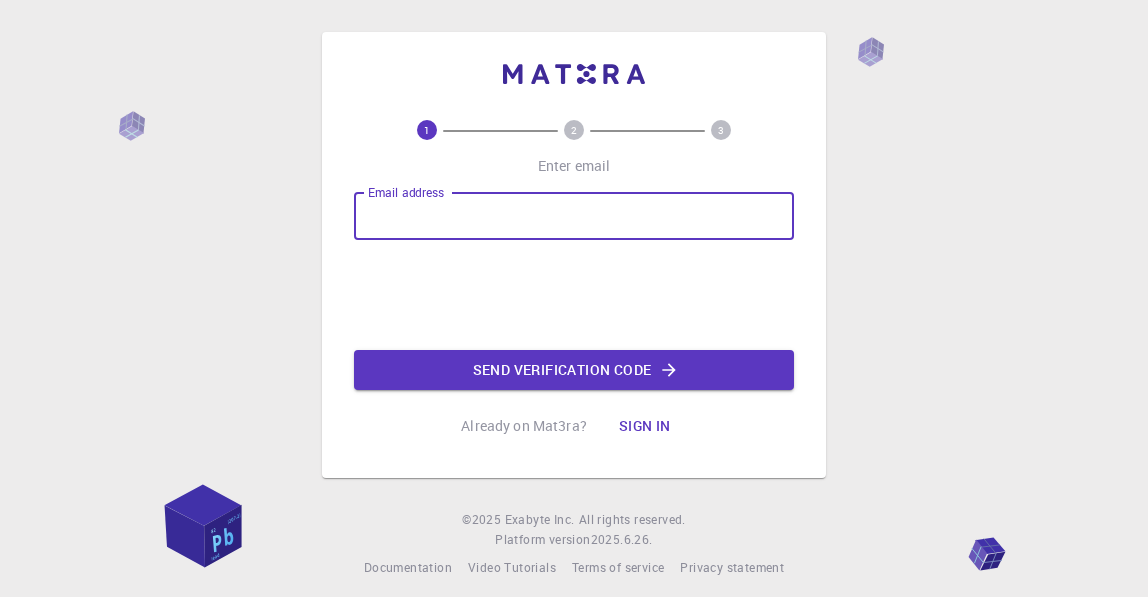 scroll, scrollTop: 0, scrollLeft: 0, axis: both 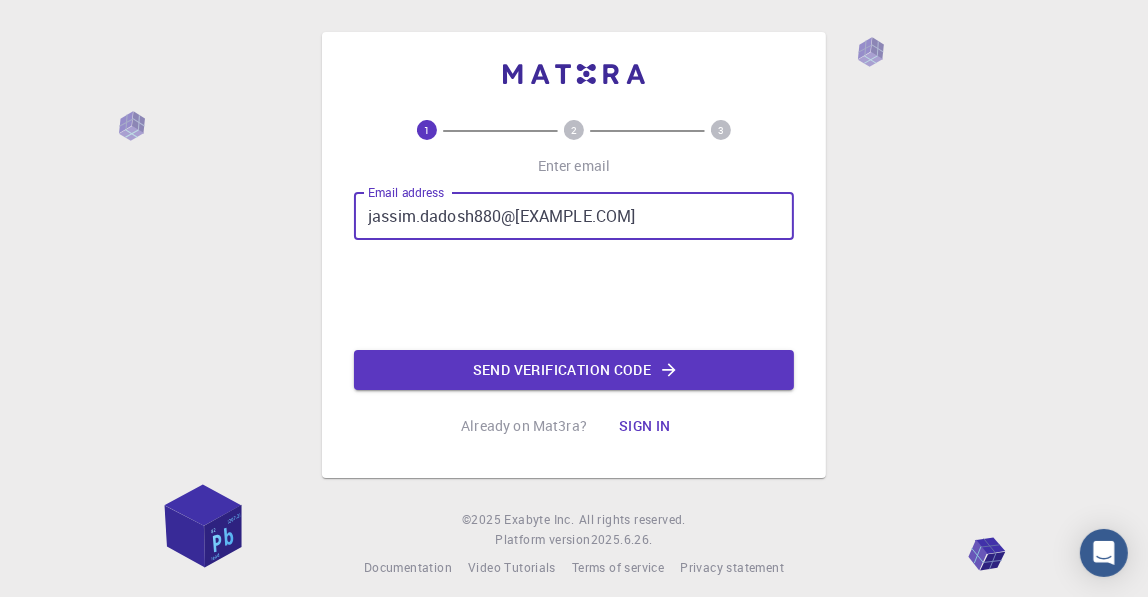 click on "jassim.dadosh880@[EXAMPLE.COM]" at bounding box center (574, 216) 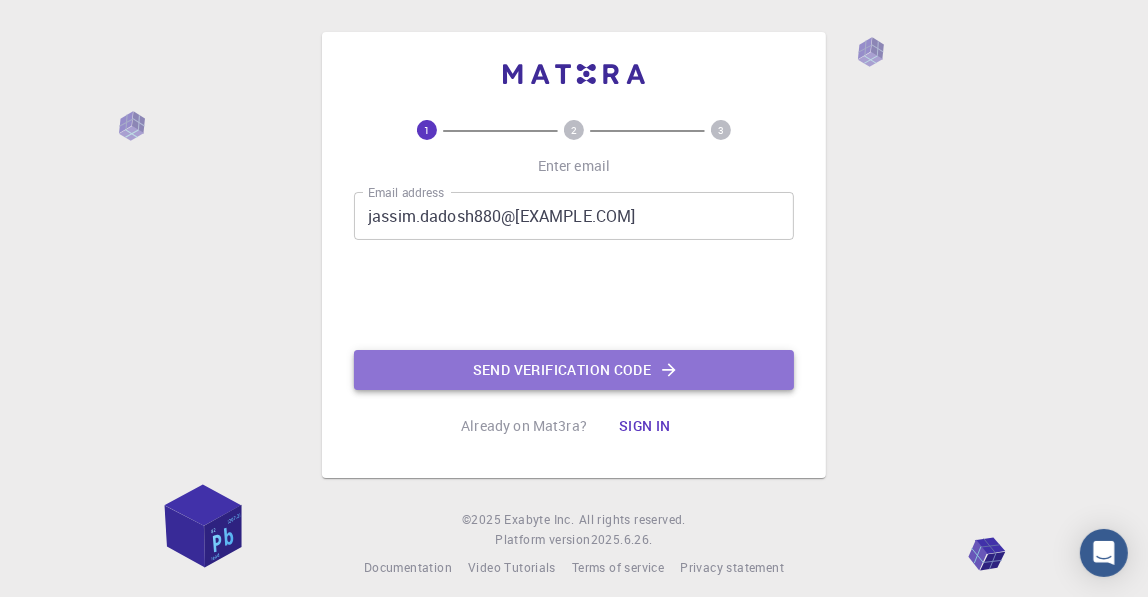 click on "Send verification code" 